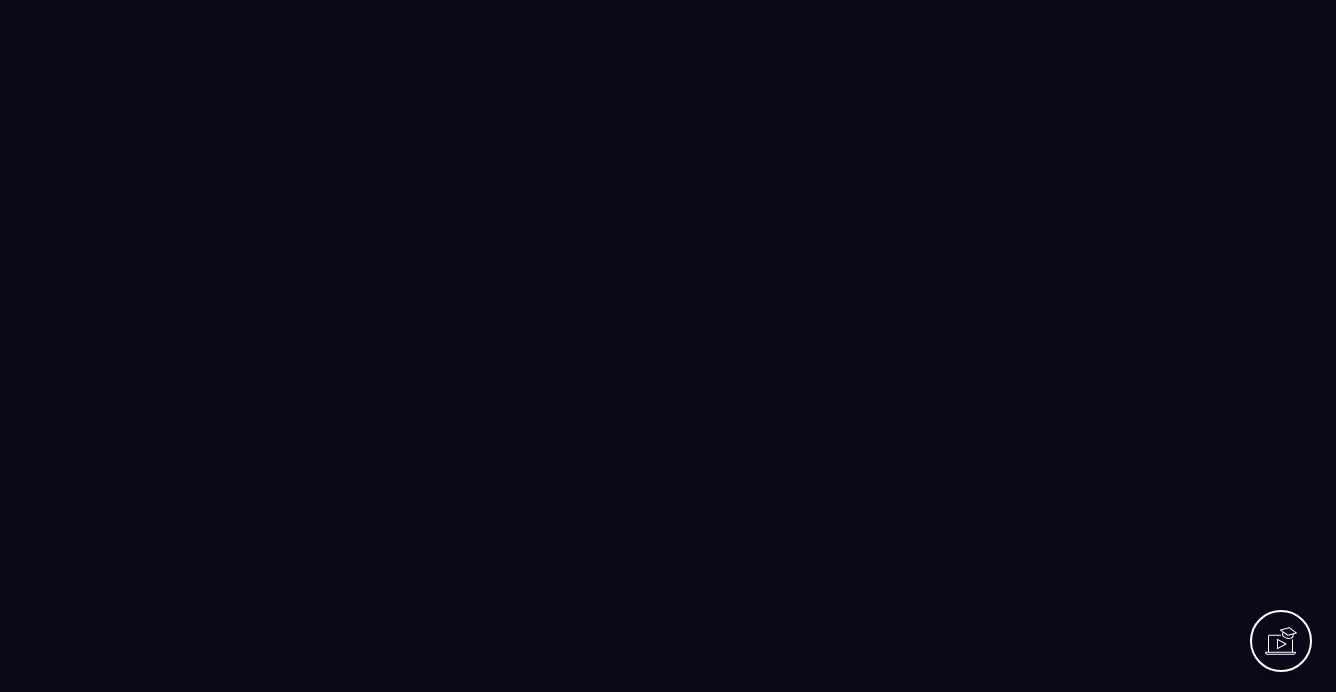scroll, scrollTop: 0, scrollLeft: 0, axis: both 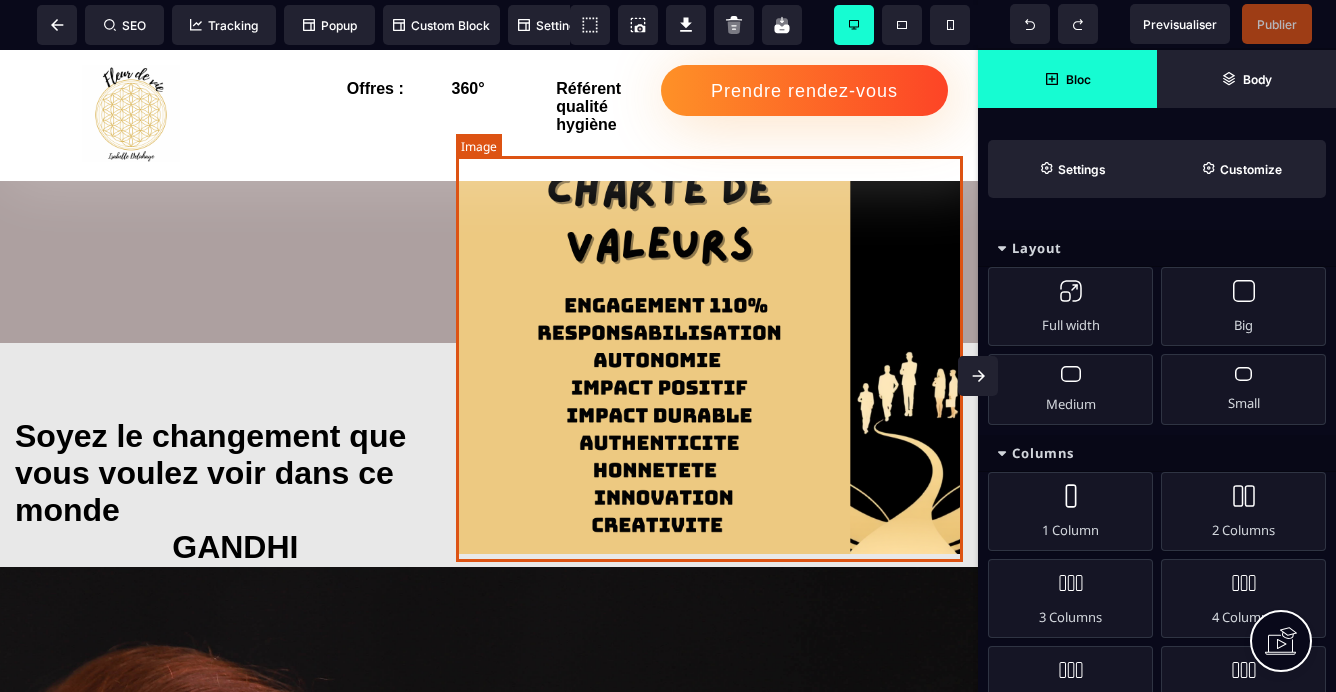 click at bounding box center [709, 351] 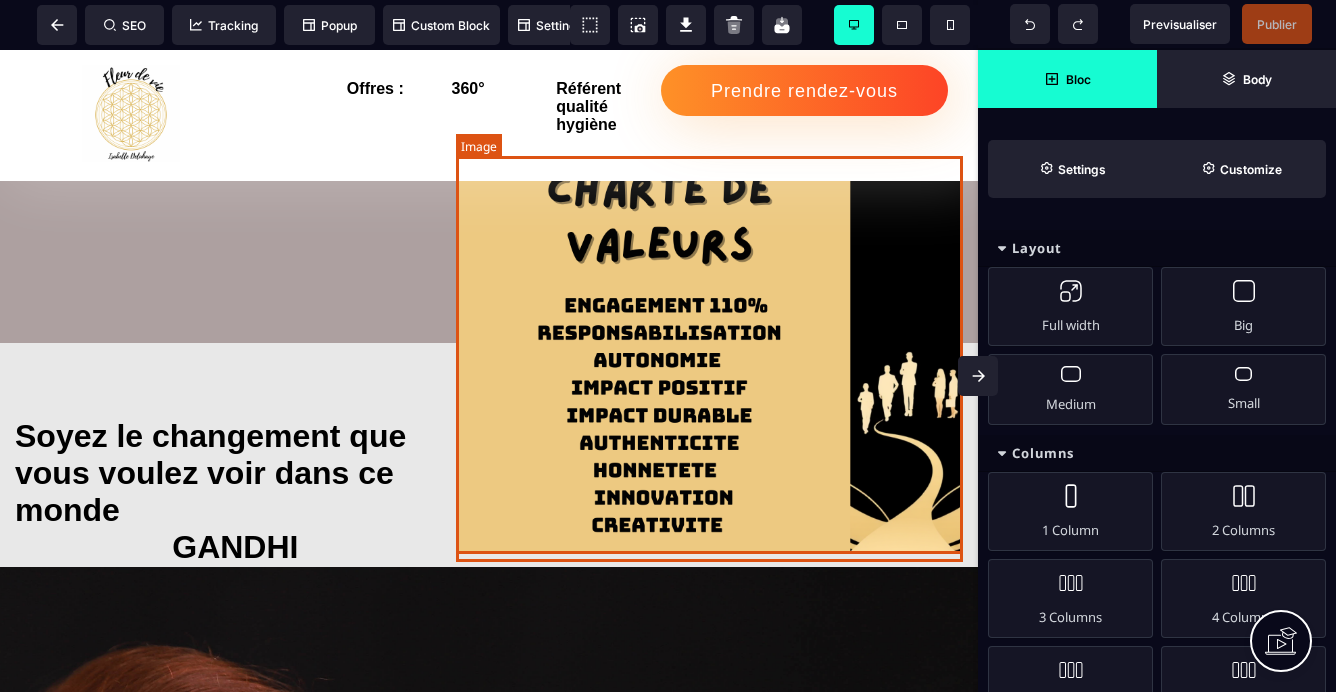 select 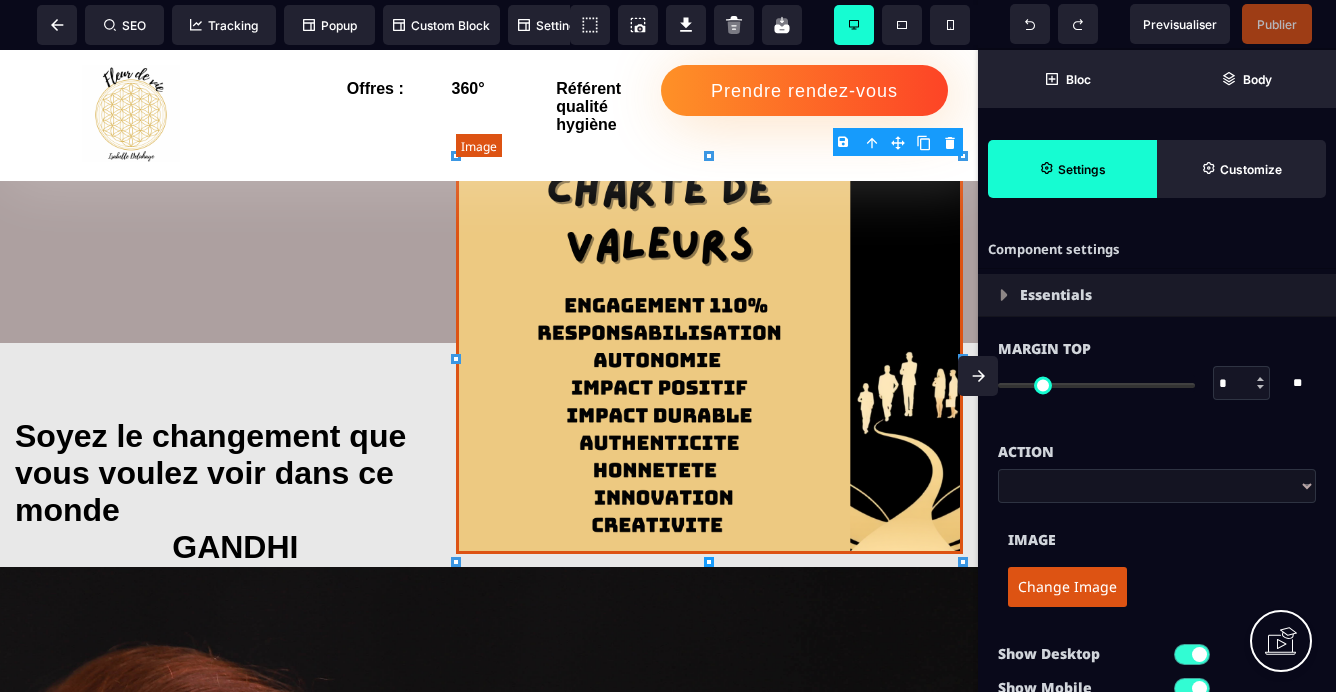 type on "****" 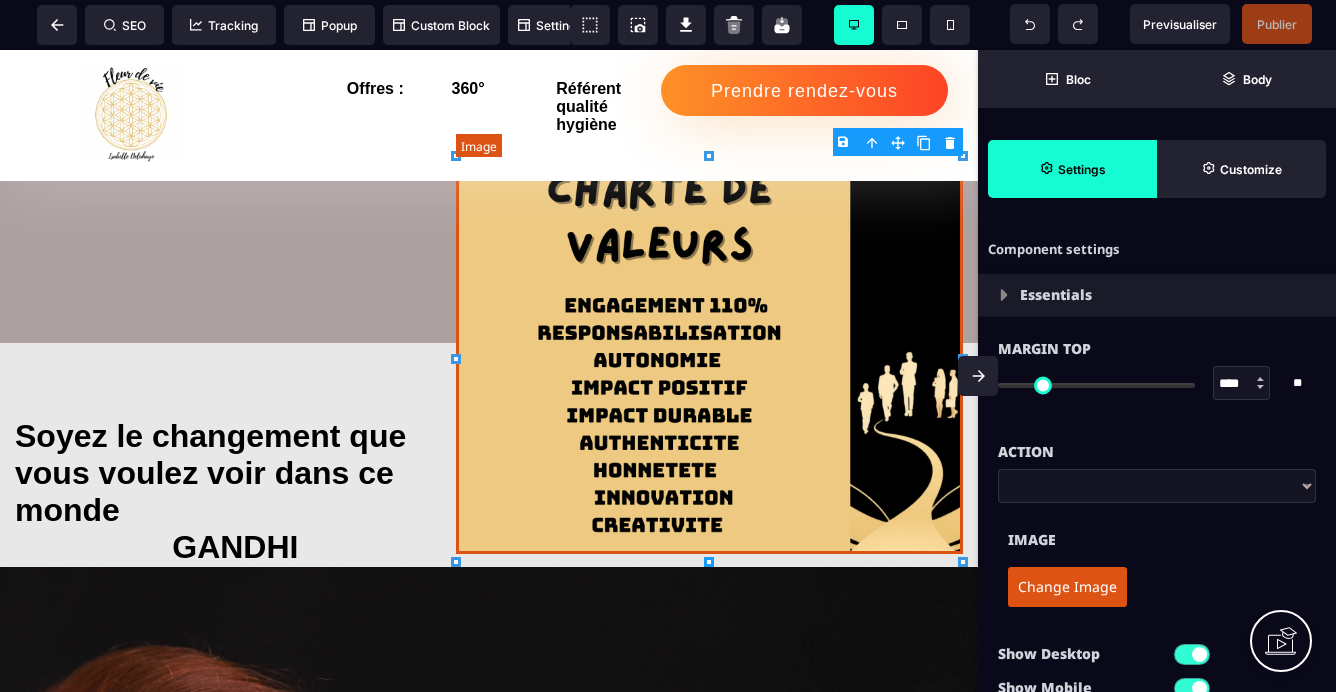 type on "*" 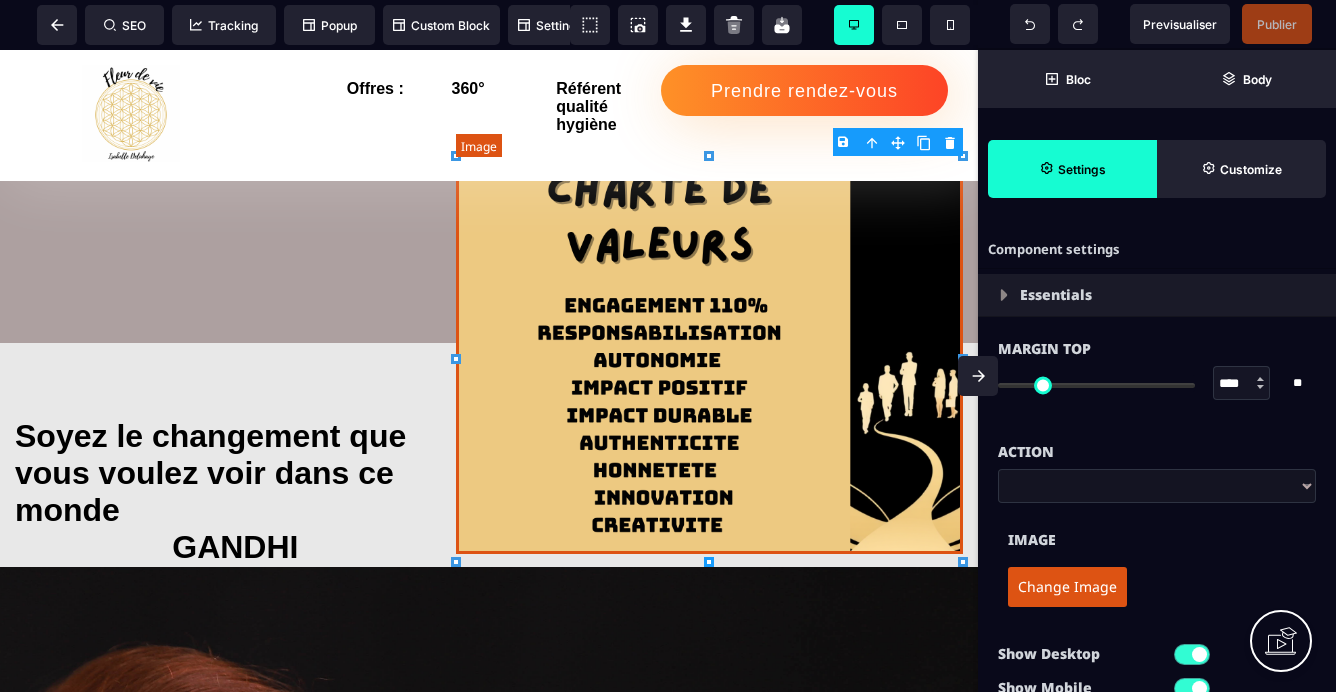 type on "***" 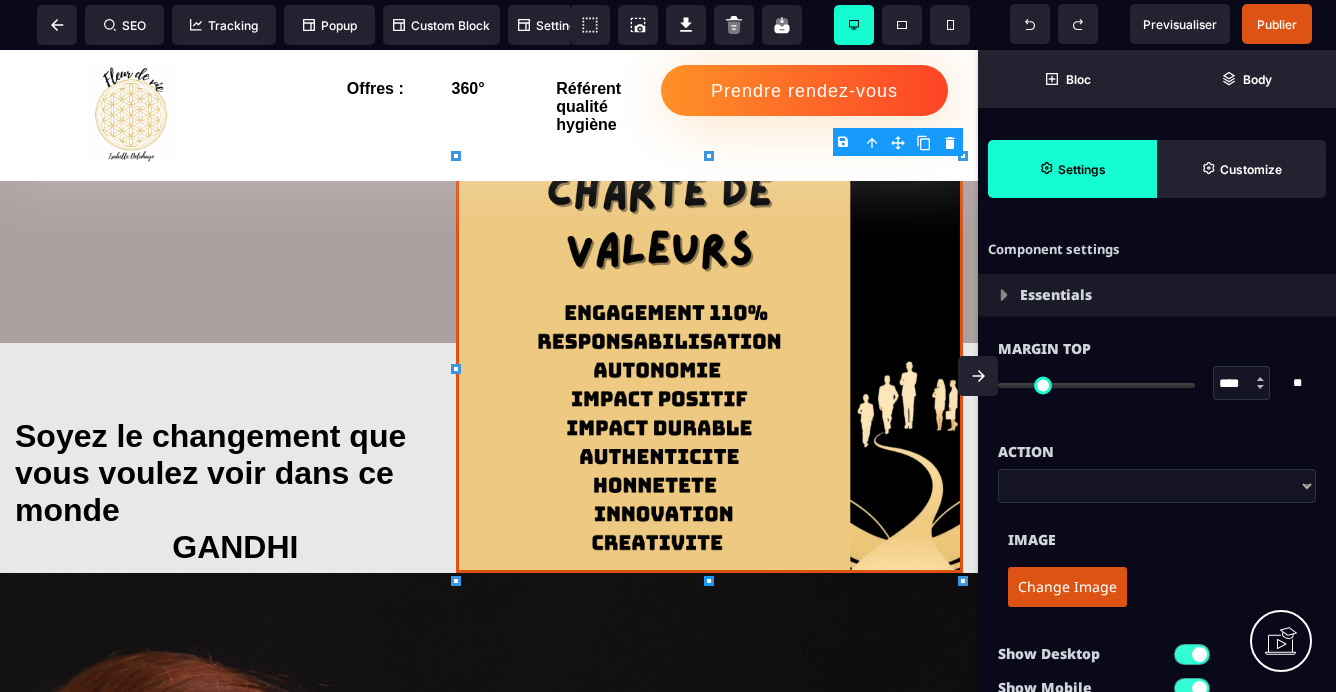 click on "B I U S
A *******
Image" at bounding box center [489, 371] 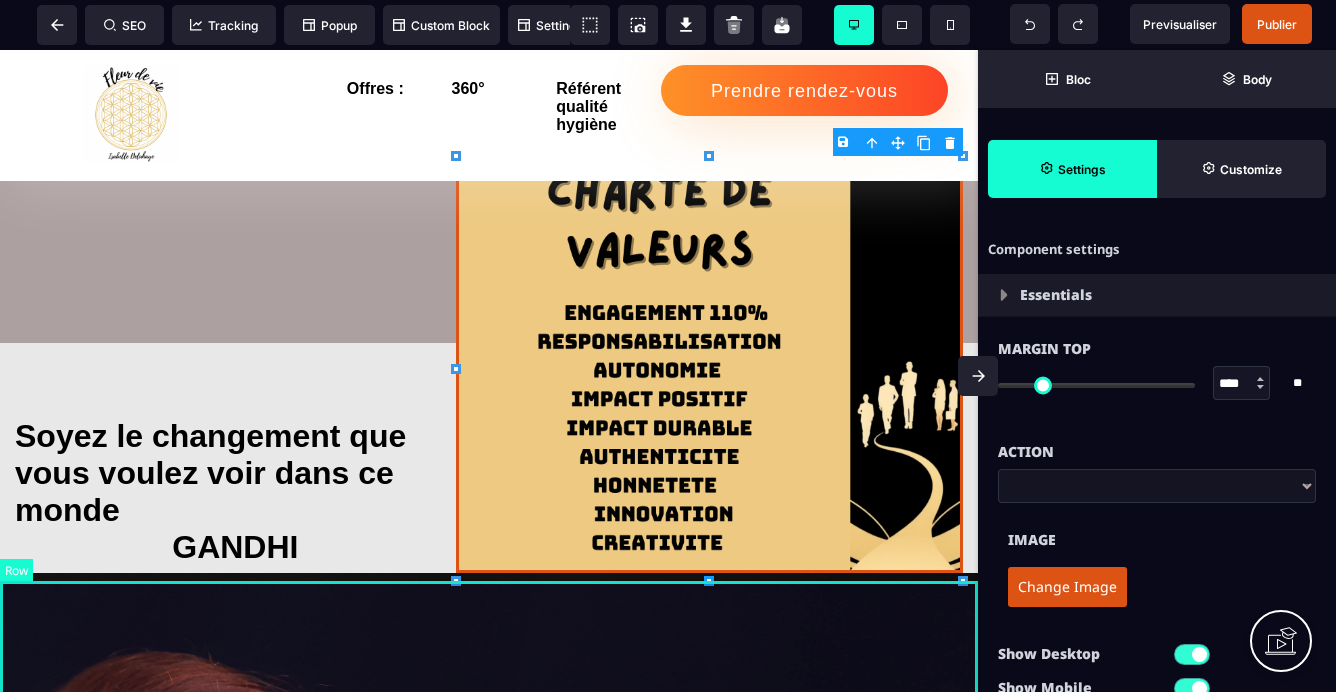 click on "QUI SUIS JE ? Transformer les défis du secteur sanitaire/social/médico-social en opportunités de croissance, c'est ma mission quotidienne. En tant que coach spécialisée pour les cadres, j accompagne ceux qui portent la double responsabilité du soin, de l accompagnement et du management. Avec 10 années d expérience en tant que responsable qualité, 7 certifications HAS à mon actif, et 10 années en tant que directrice d établissement (clinique privée, ESAT, EHPAD), j aide maintenant les entreprises à améliorer leur performance tout en créant un environnement de travail épanouissant et éthique. Prendez rendez-vous" at bounding box center (489, 1143) 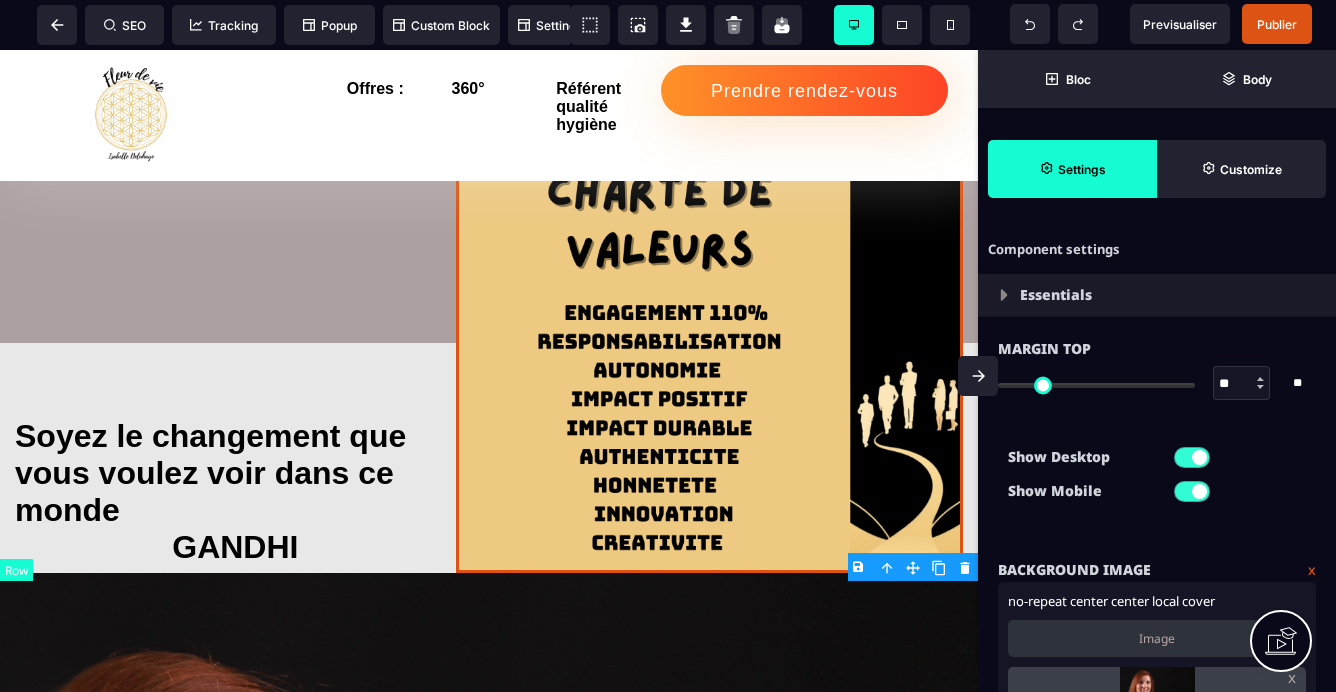 type on "*" 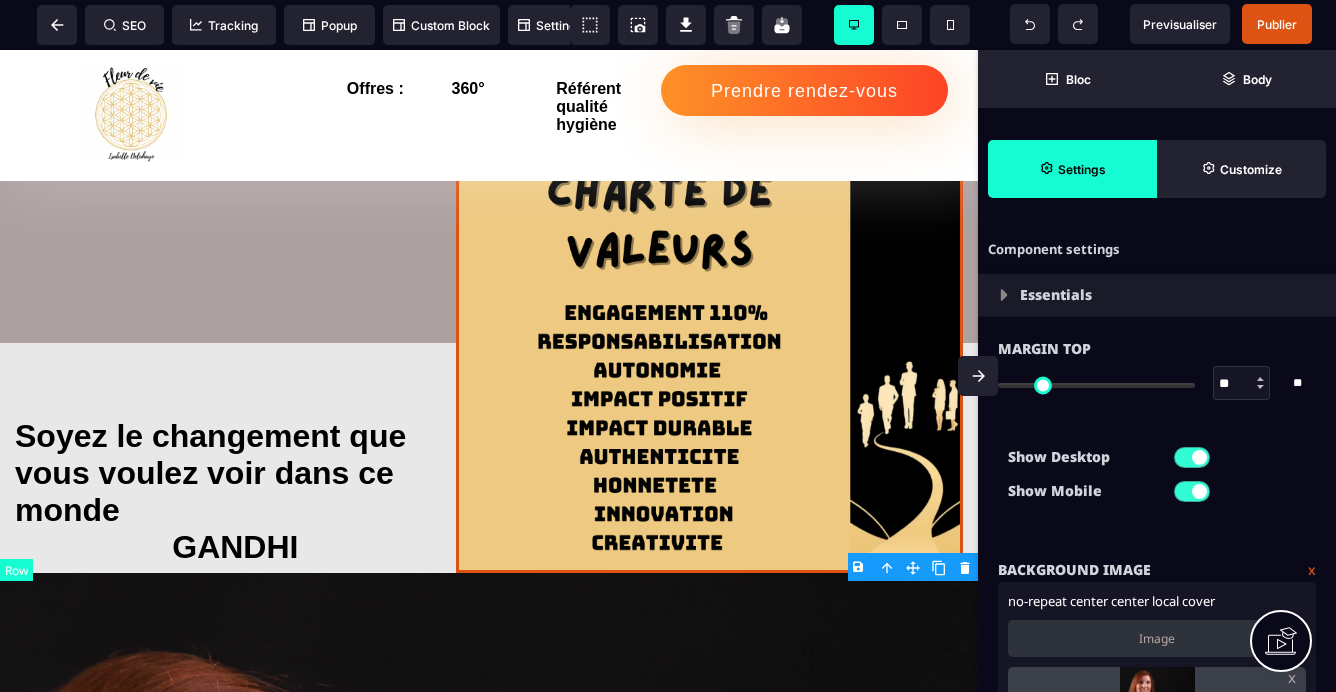 type on "*" 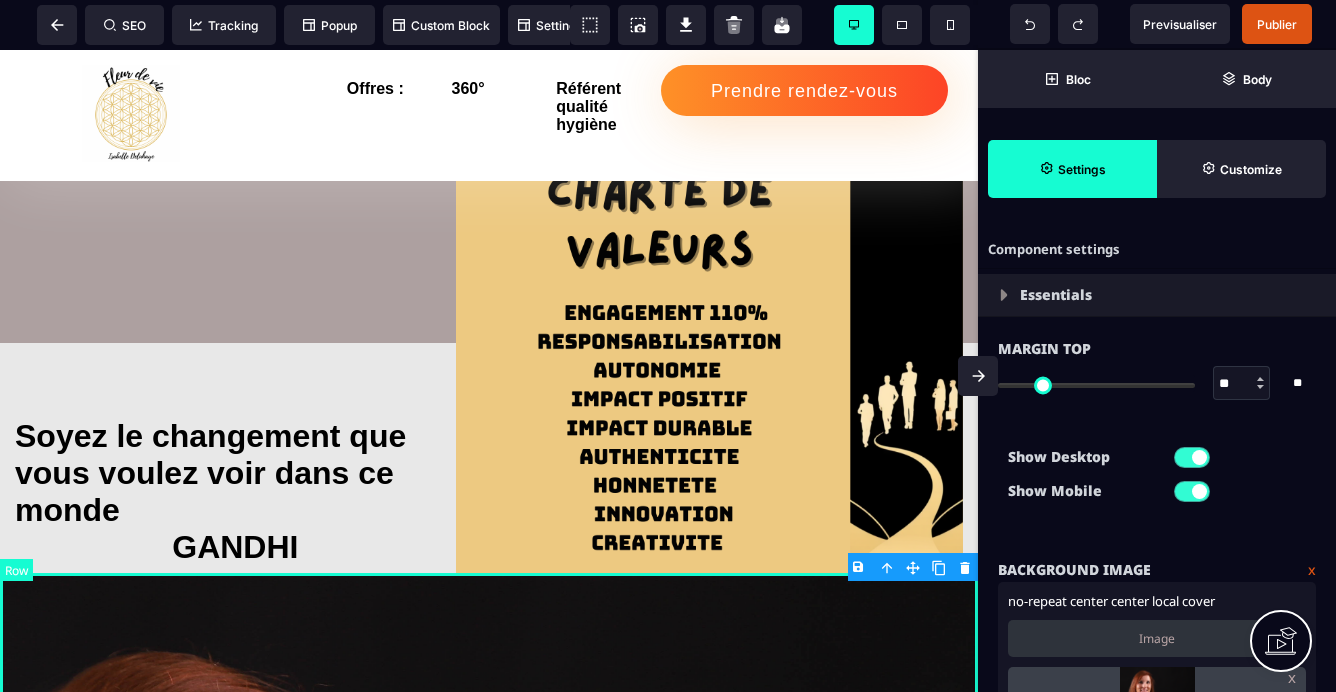 select on "*********" 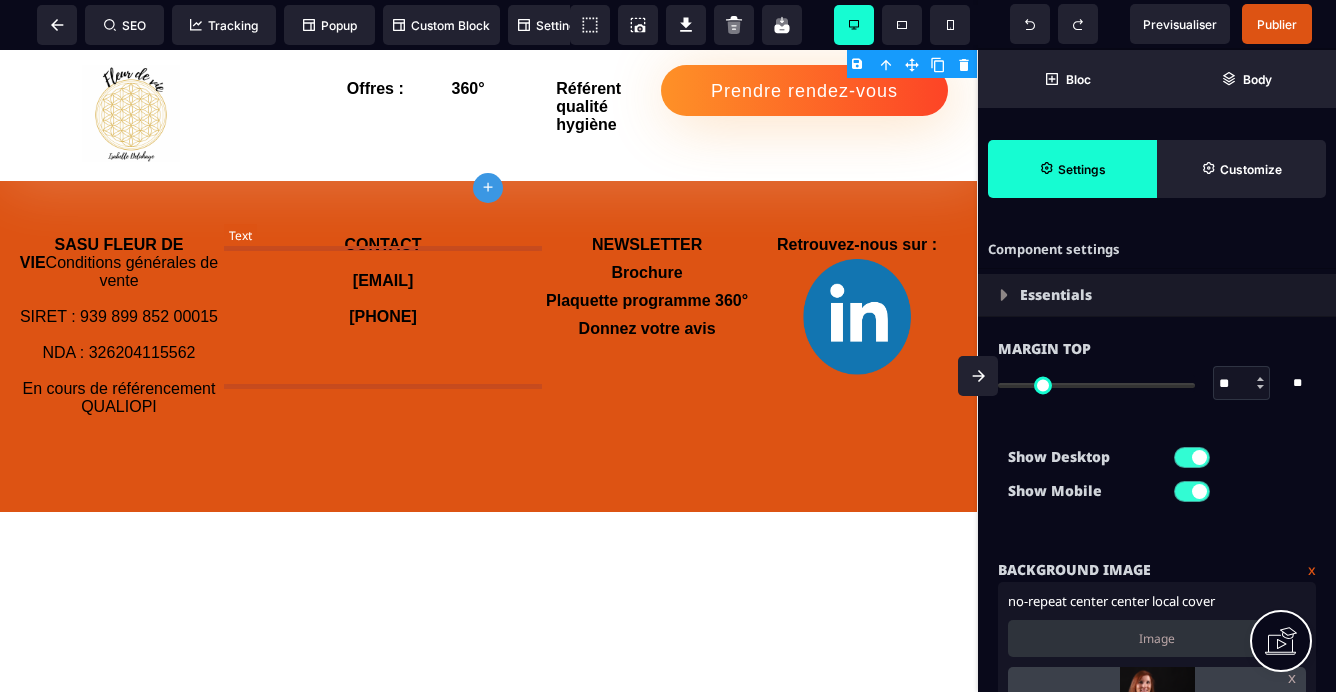 scroll, scrollTop: 3448, scrollLeft: 1, axis: both 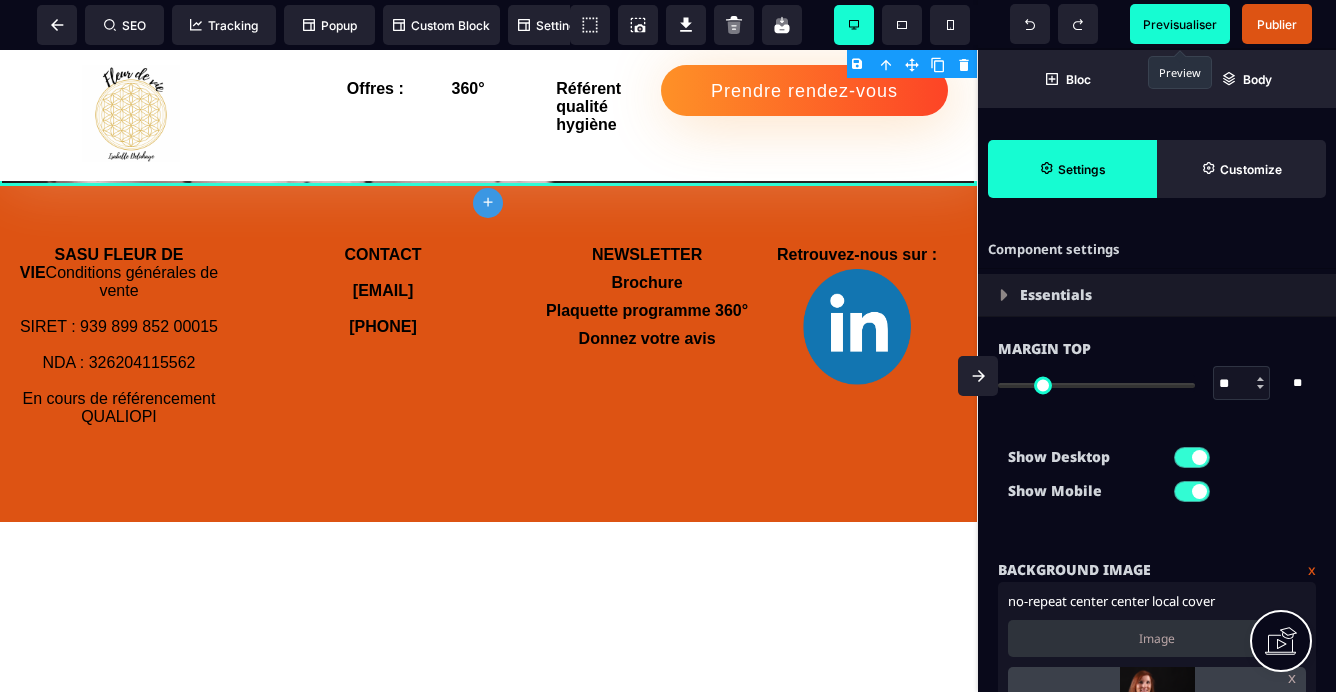 click on "Previsualiser" at bounding box center (1180, 24) 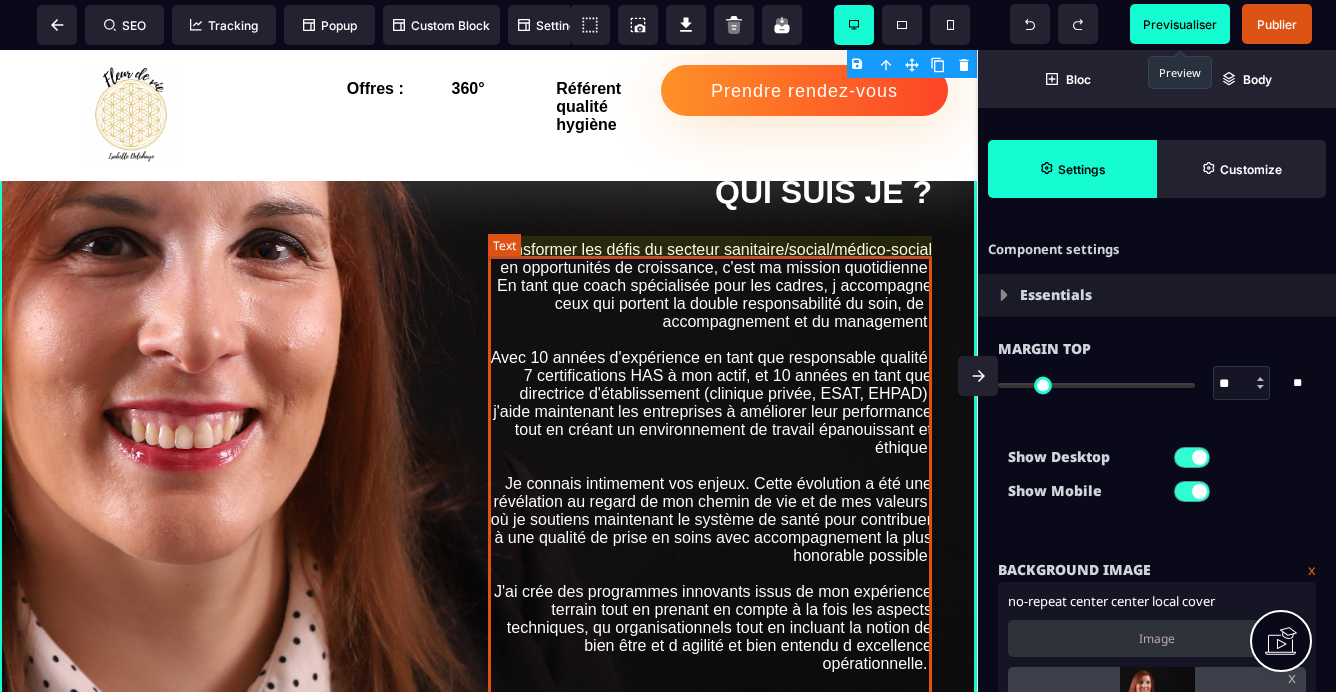 scroll, scrollTop: 2589, scrollLeft: 1, axis: both 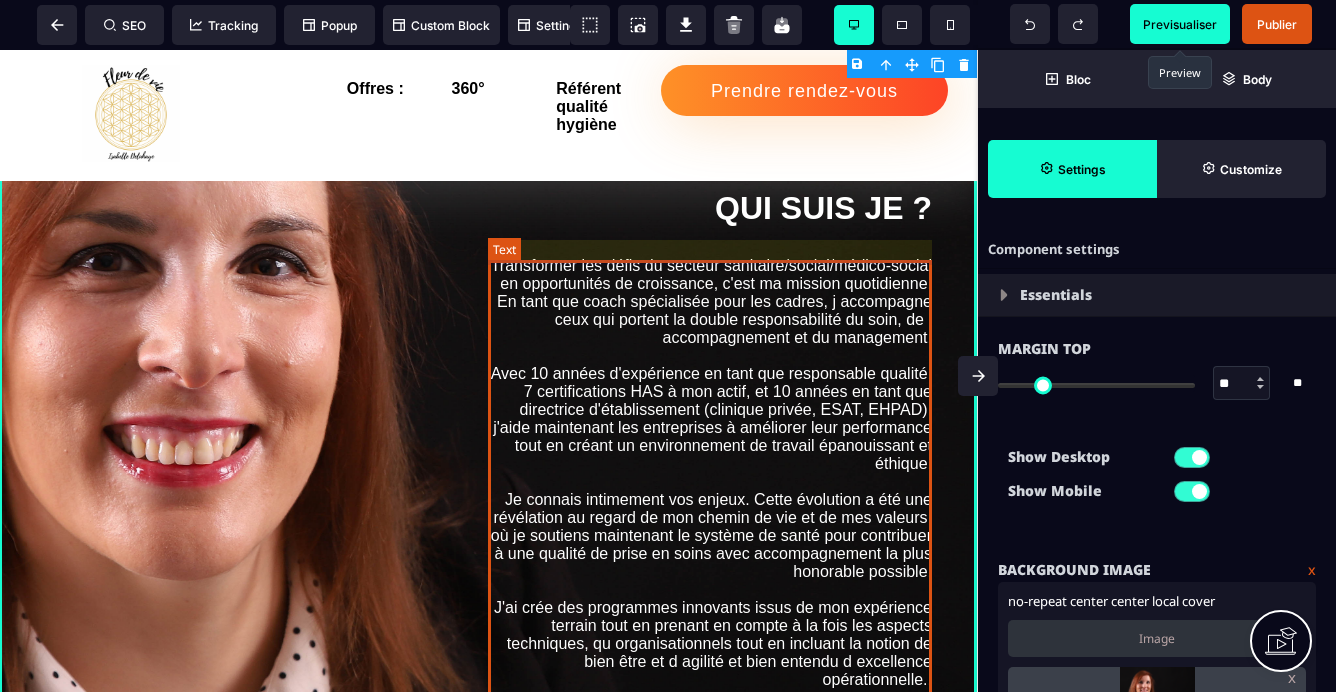 click on "Transformer les défis du secteur sanitaire/social/médico-social en opportunités de croissance, c'est ma mission quotidienne. En tant que coach spécialisée pour les cadres, j accompagne ceux qui portent la double responsabilité du soin, de l accompagnement et du management. Avec 10 années d expérience en tant que responsable qualité, 7 certifications HAS à mon actif, et 10 années en tant que directrice d établissement (clinique privée, ESAT, EHPAD), j aide maintenant les entreprises à améliorer leur performance tout en créant un environnement de travail épanouissant et éthique." at bounding box center [710, 473] 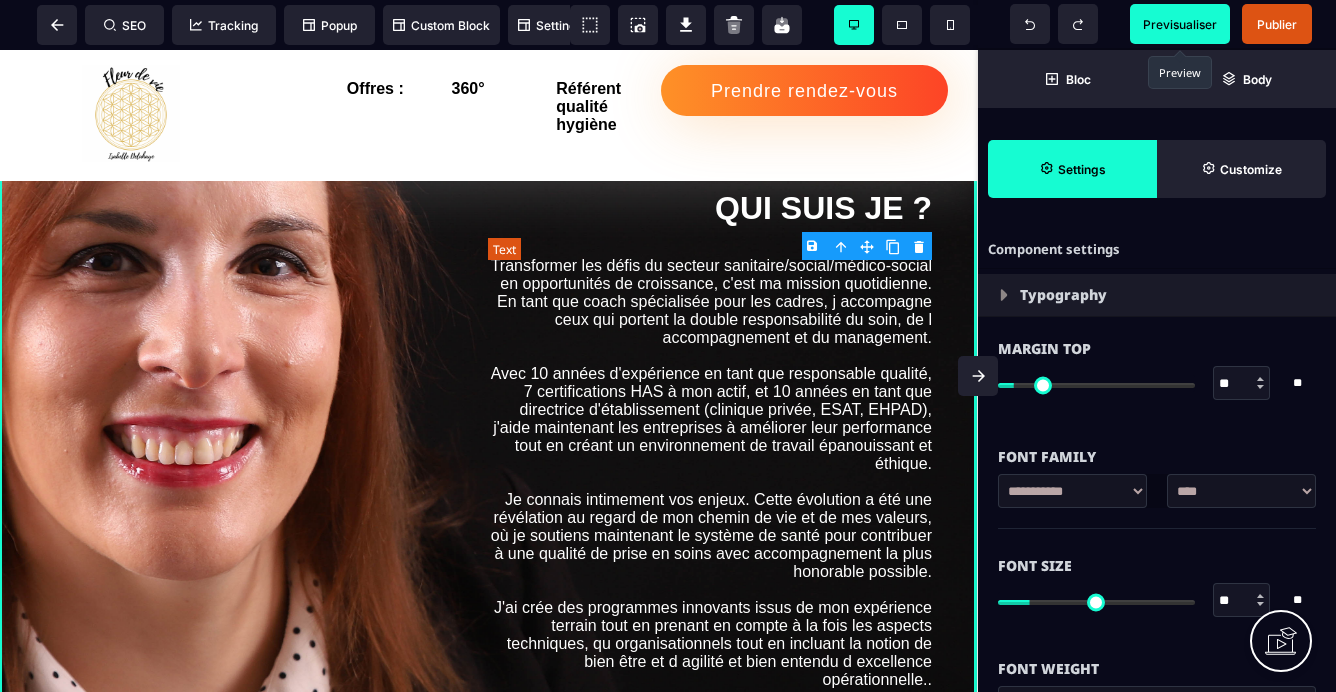 type on "*" 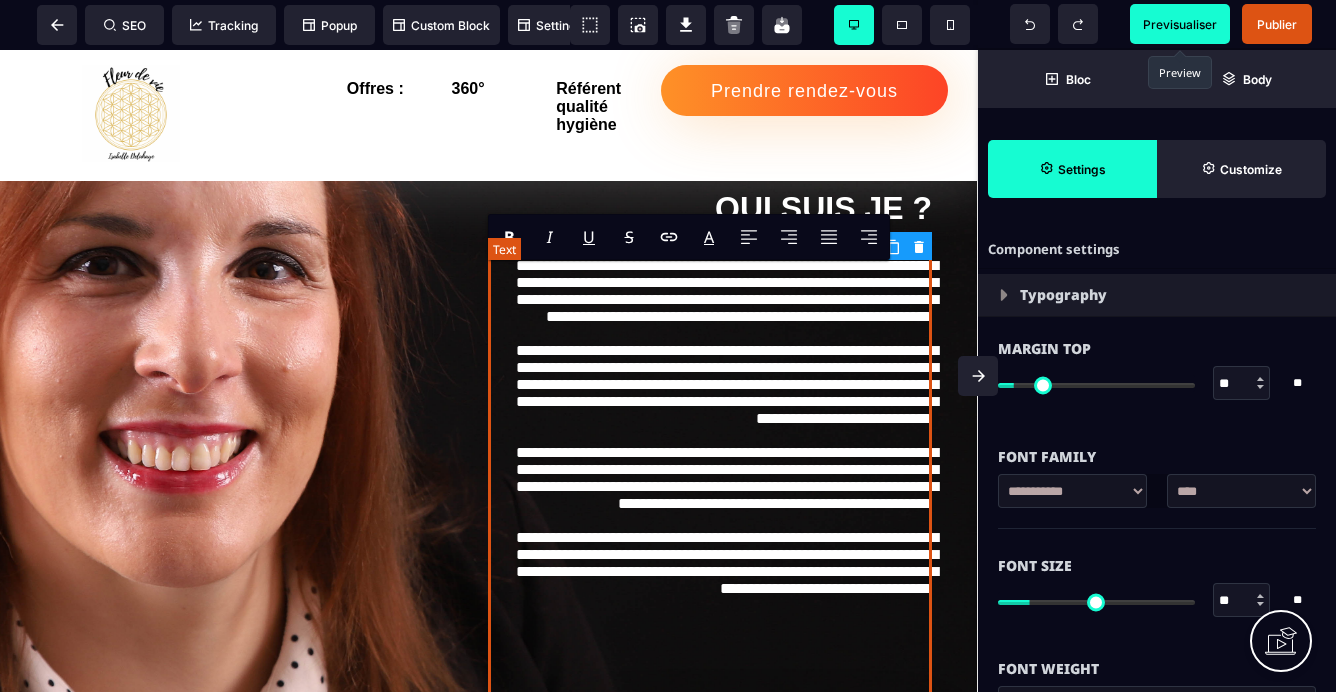 click on "**********" at bounding box center (710, 479) 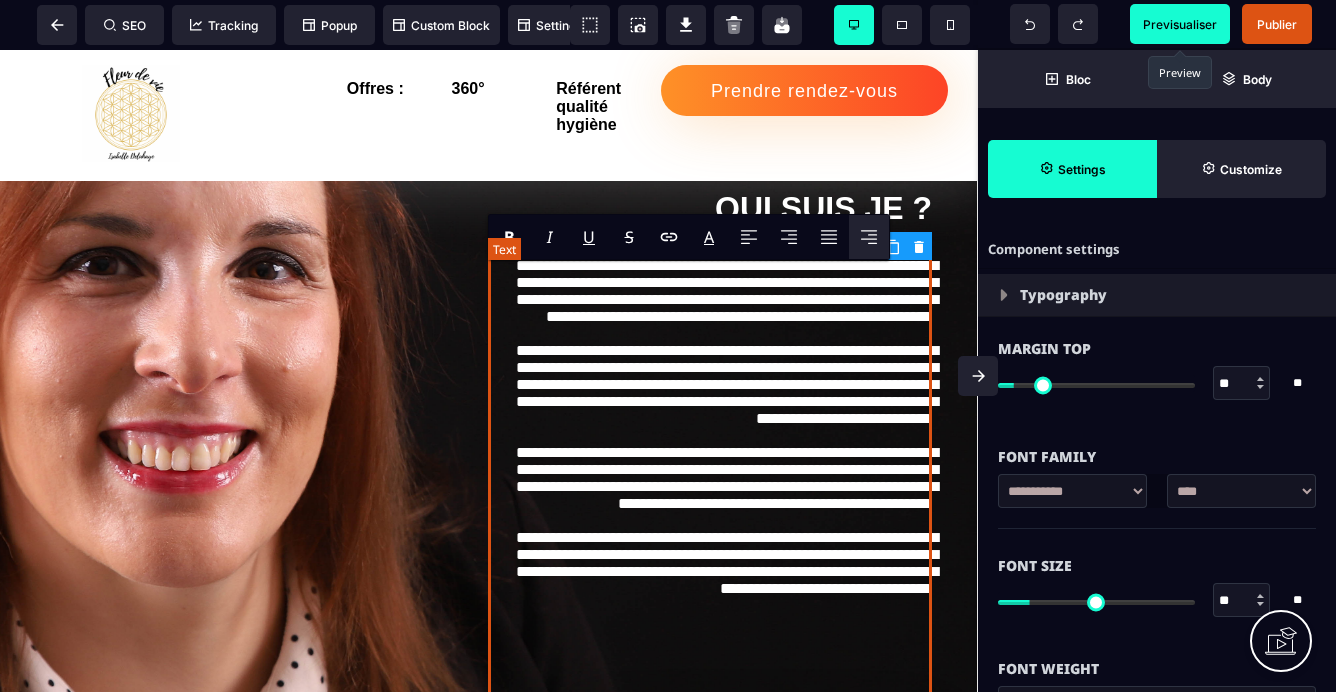 type 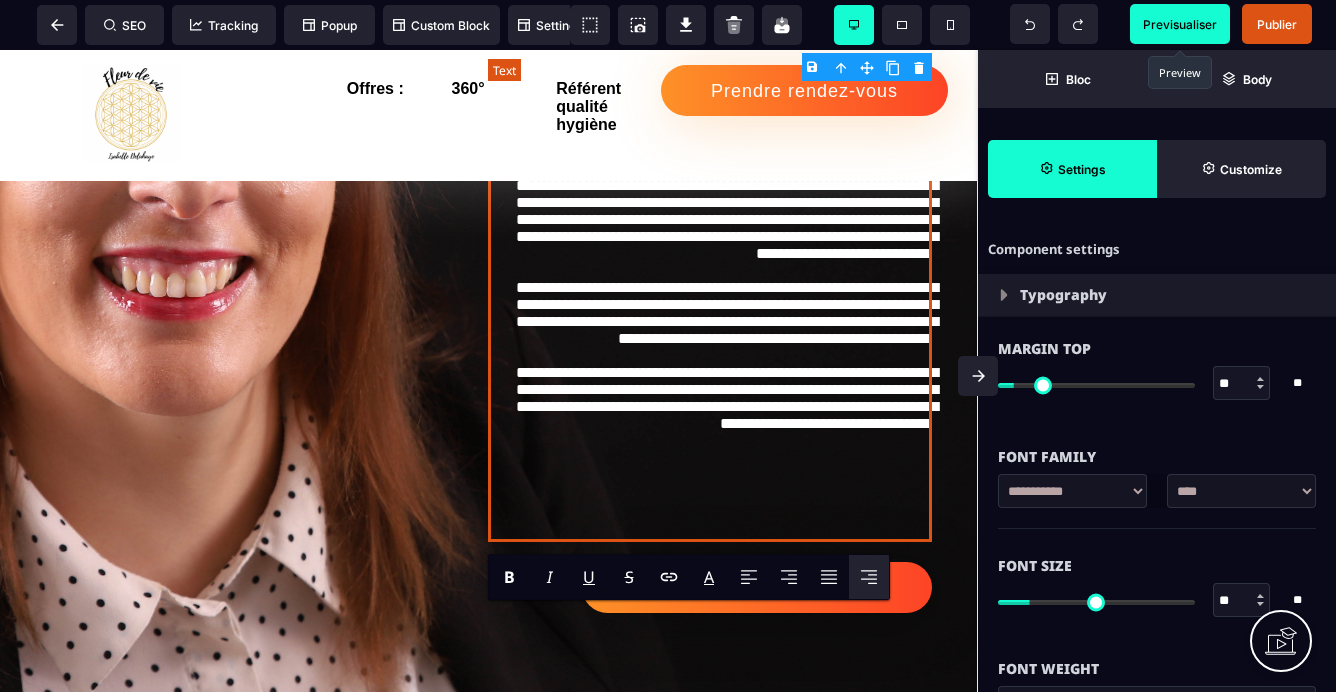 scroll, scrollTop: 2774, scrollLeft: 0, axis: vertical 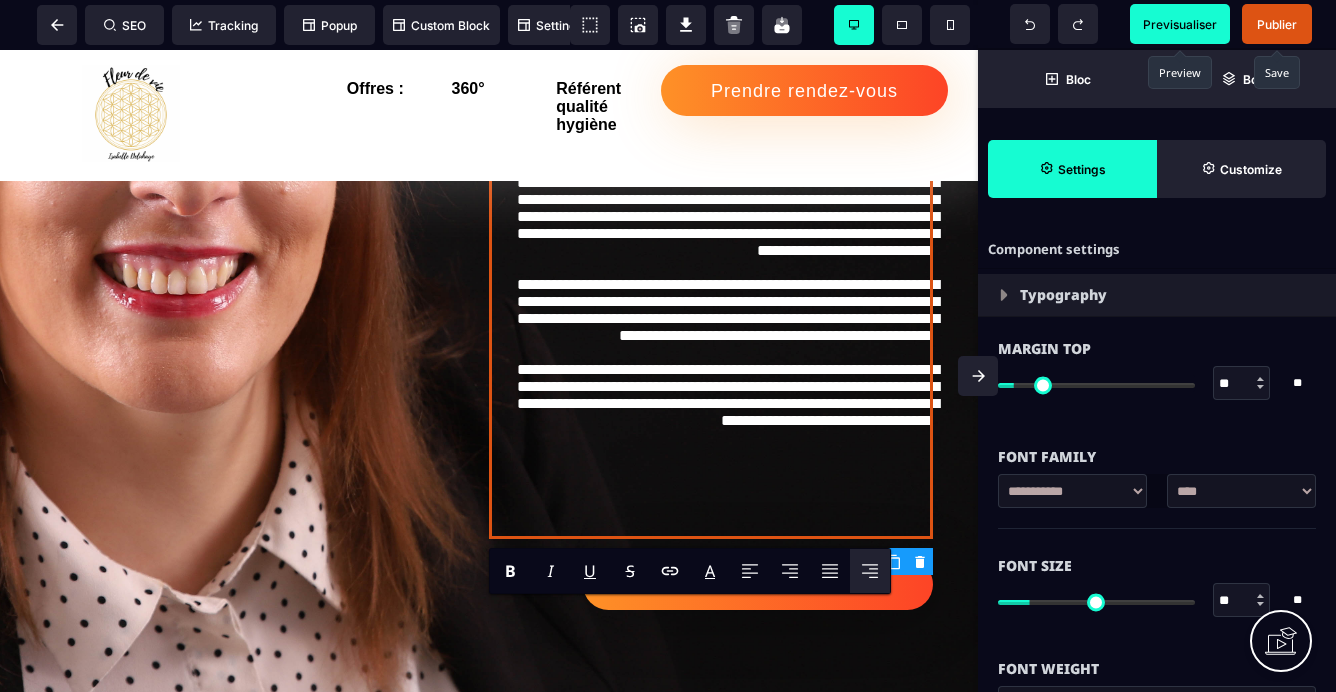 click on "Publier" at bounding box center [1277, 24] 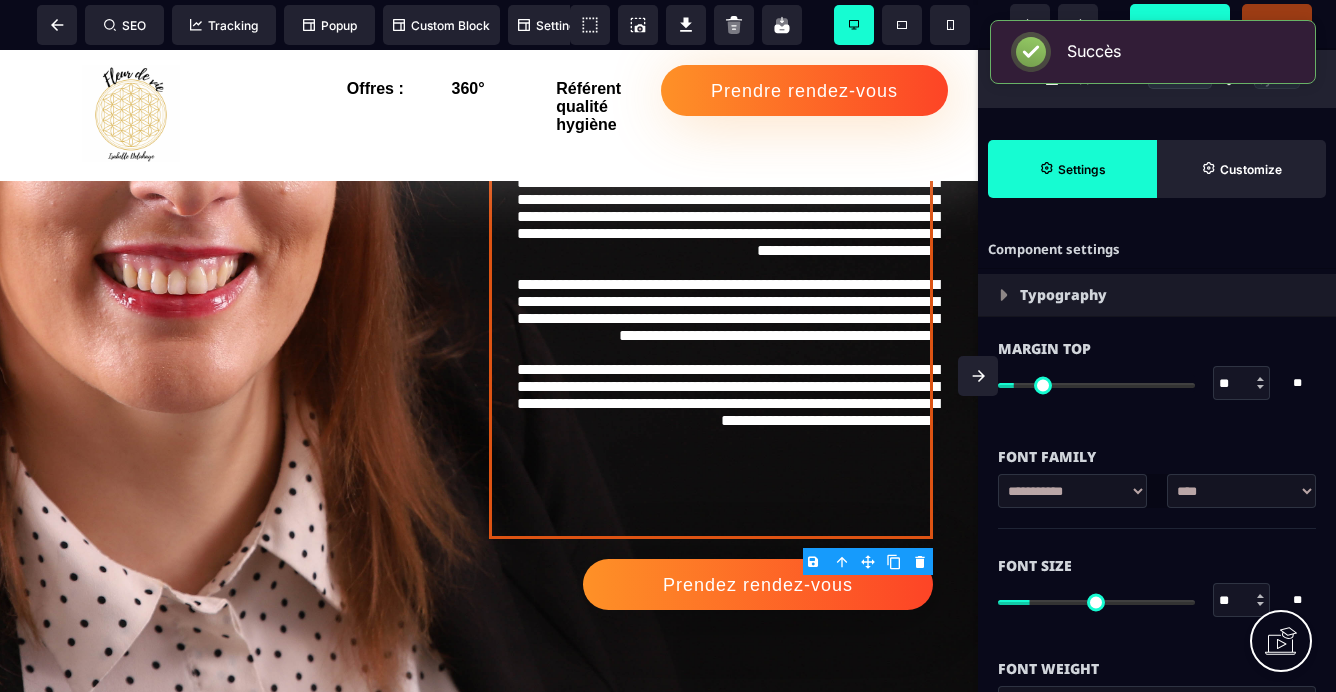 click on "Previsualiser" at bounding box center (1180, 24) 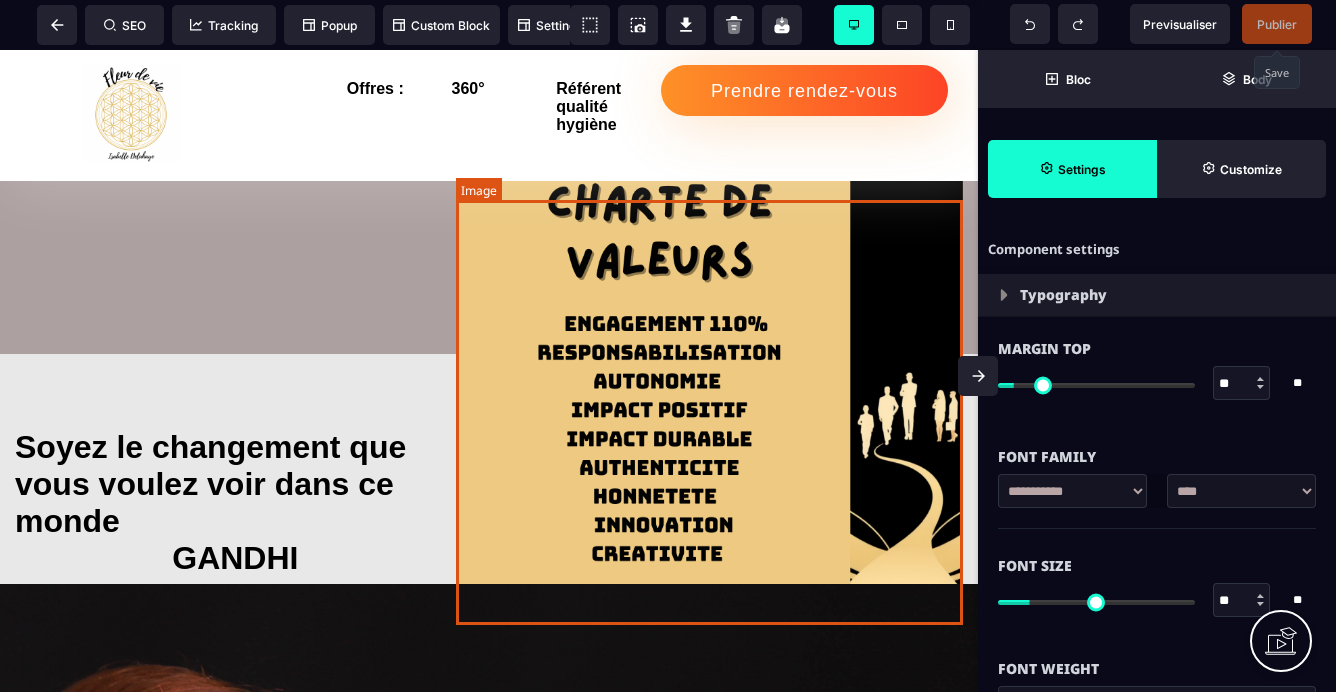scroll, scrollTop: 1952, scrollLeft: 0, axis: vertical 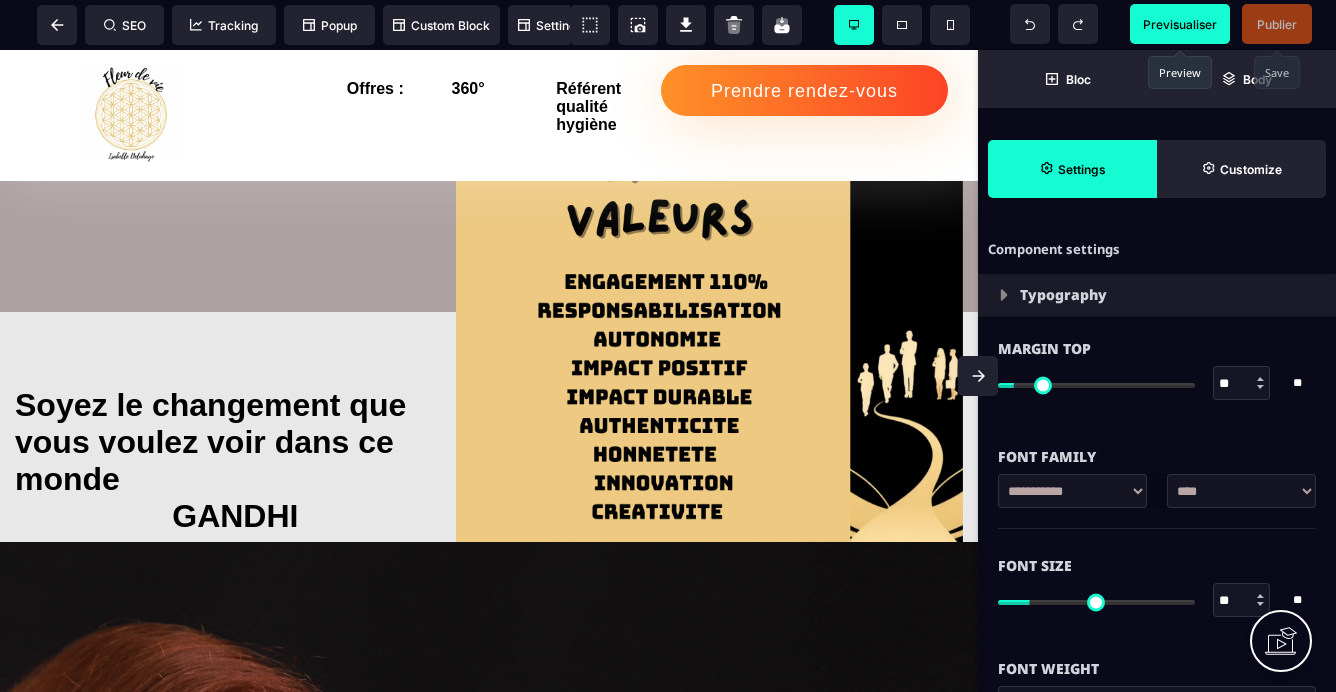 click on "Previsualiser" at bounding box center (1180, 24) 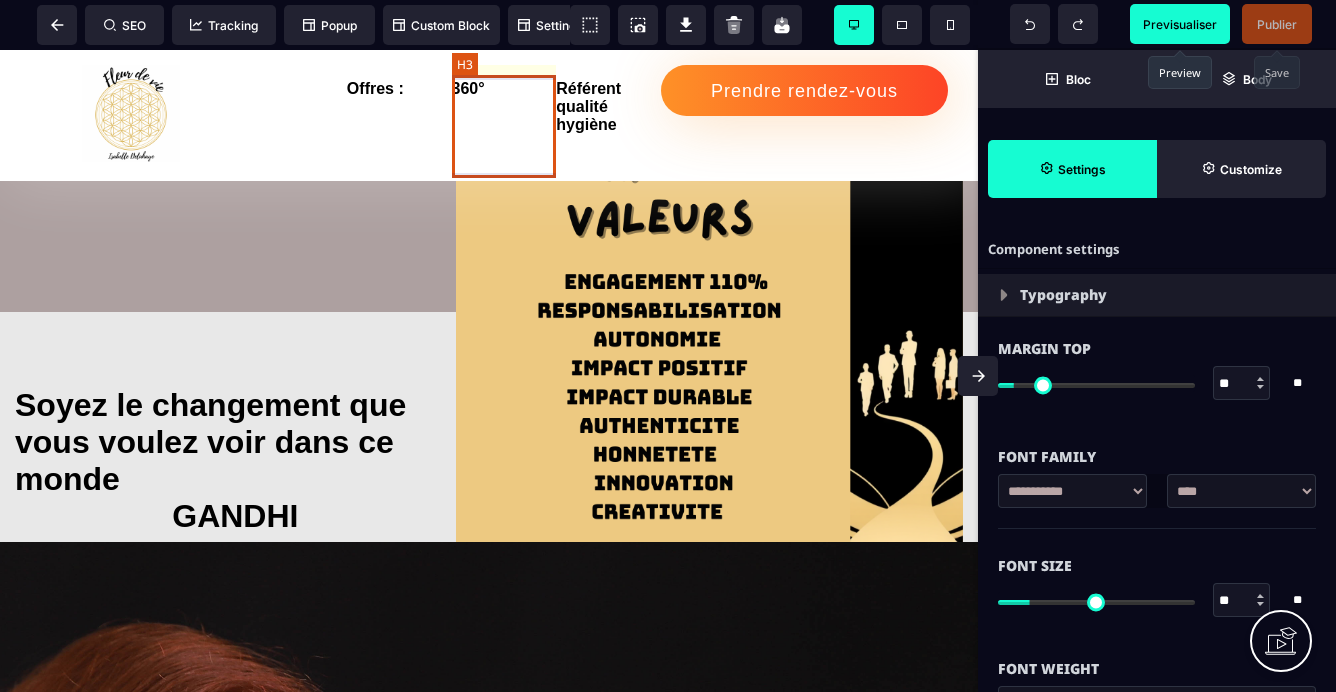 click on "360°" at bounding box center (504, 89) 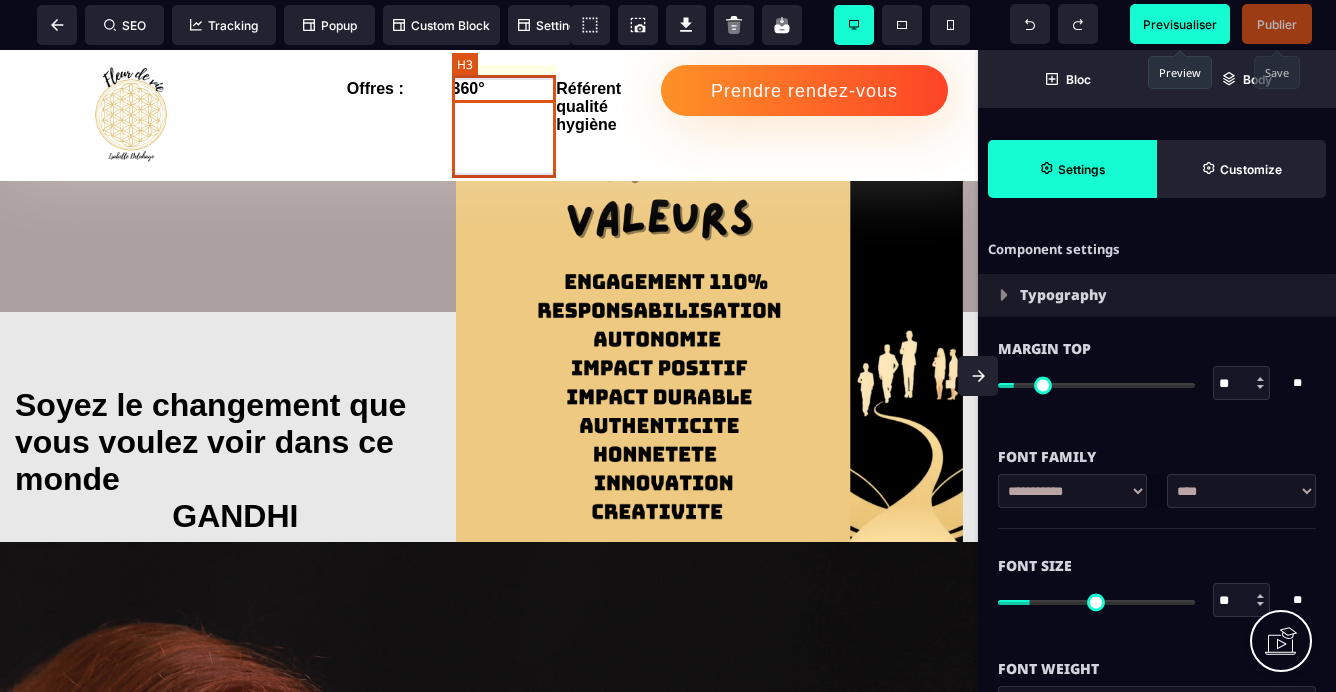 select on "***" 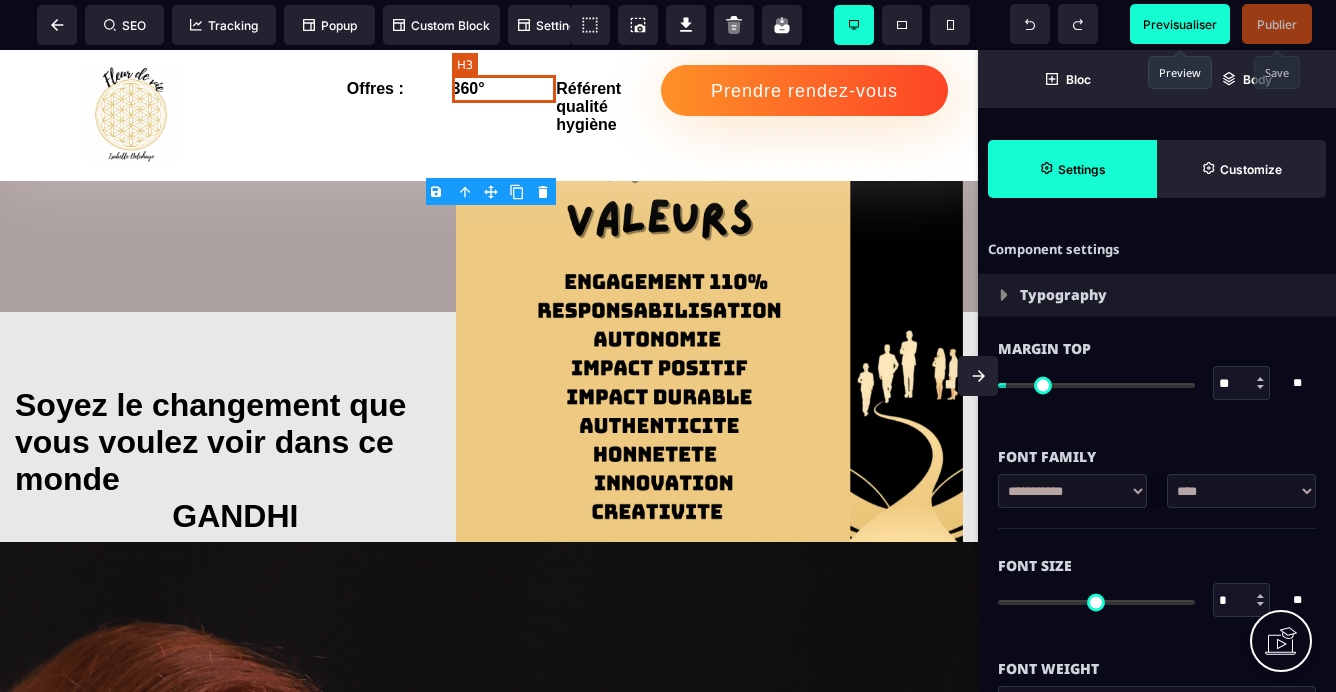 type on "**" 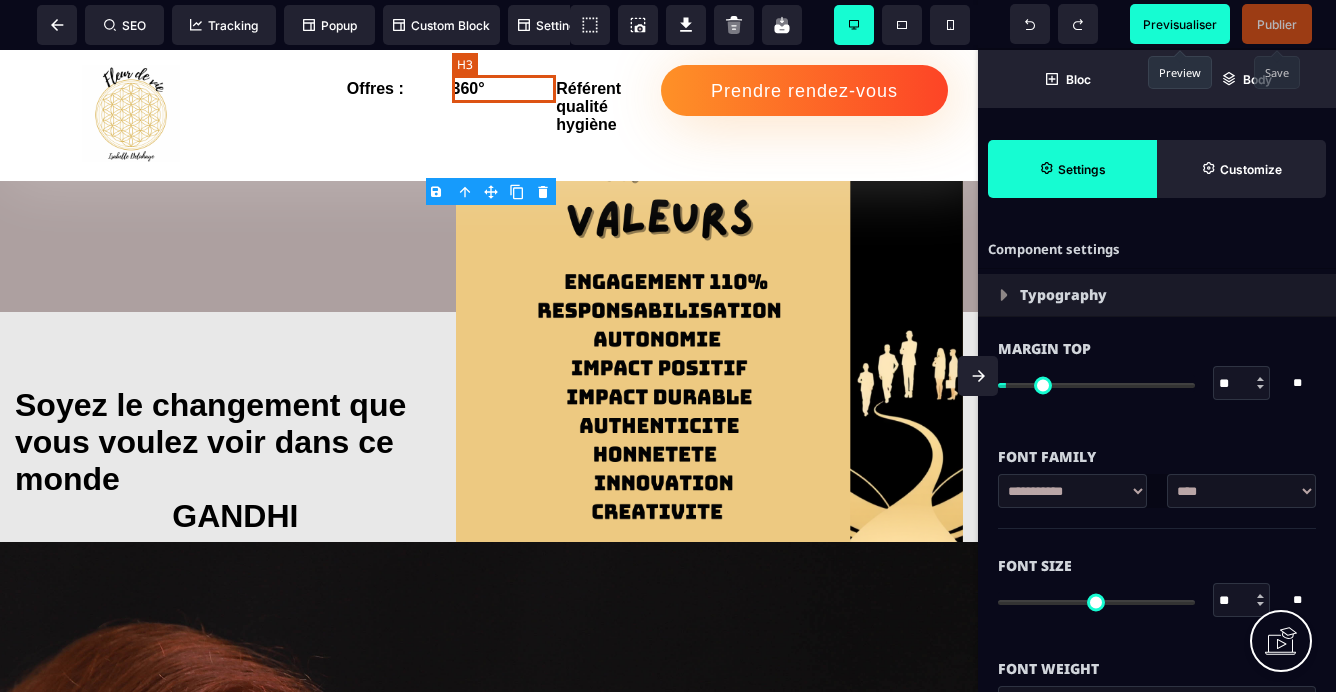 type on "**" 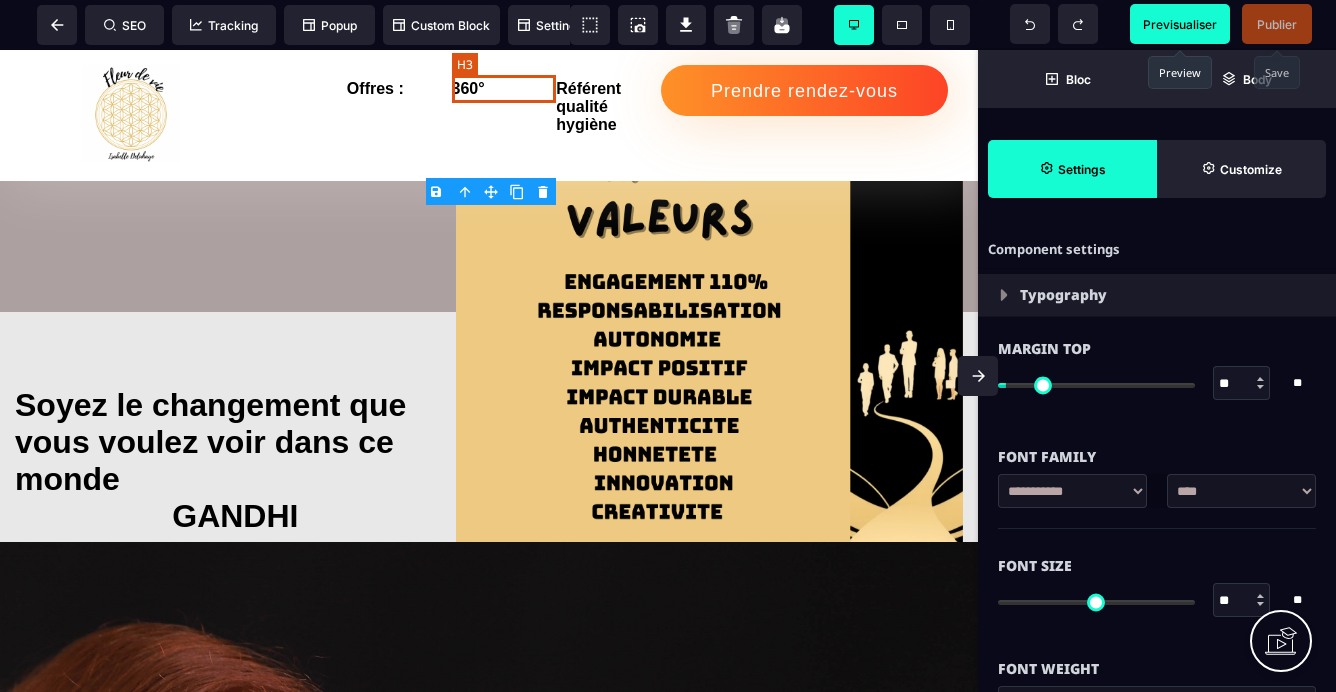 click on "360°" at bounding box center (504, 89) 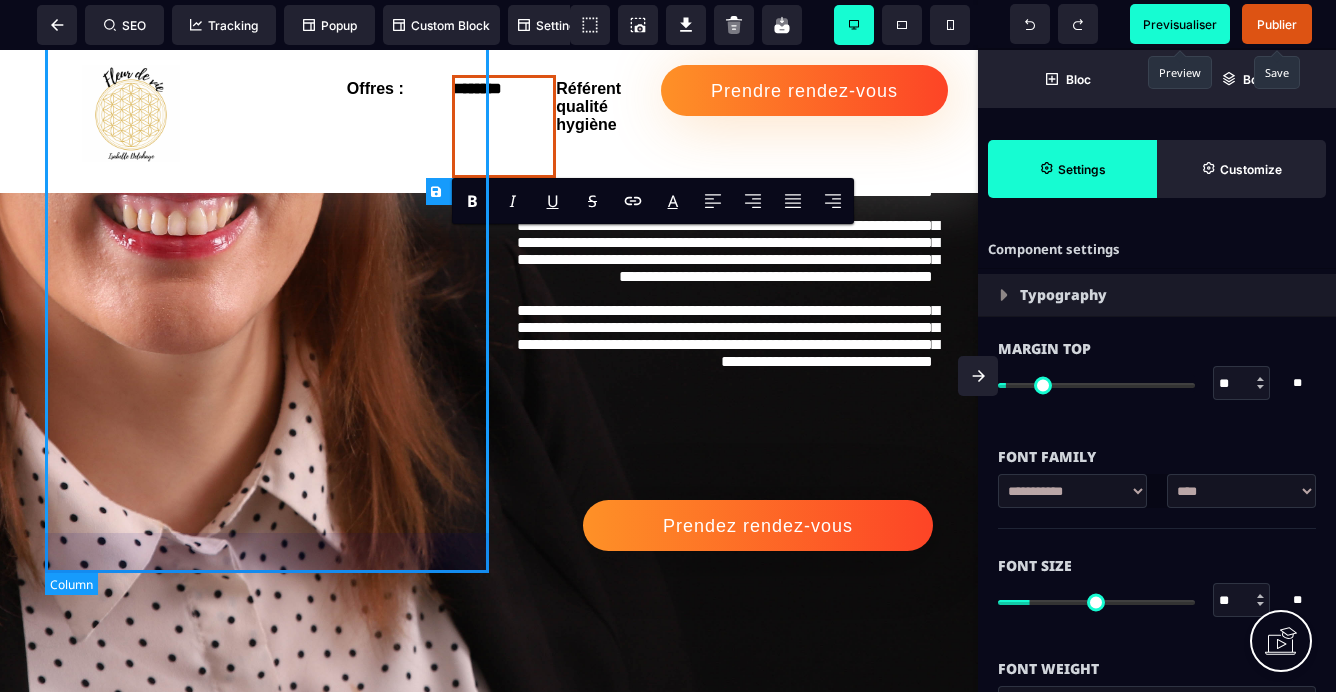 scroll, scrollTop: 2837, scrollLeft: 0, axis: vertical 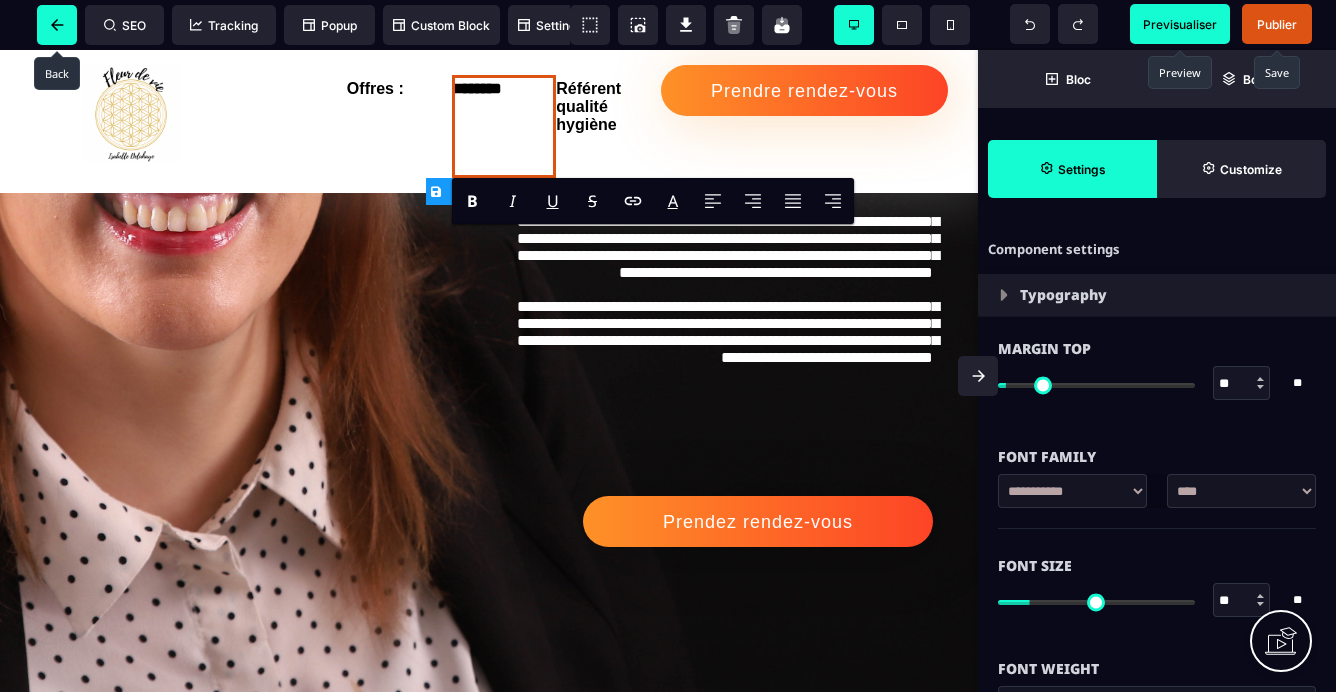 click 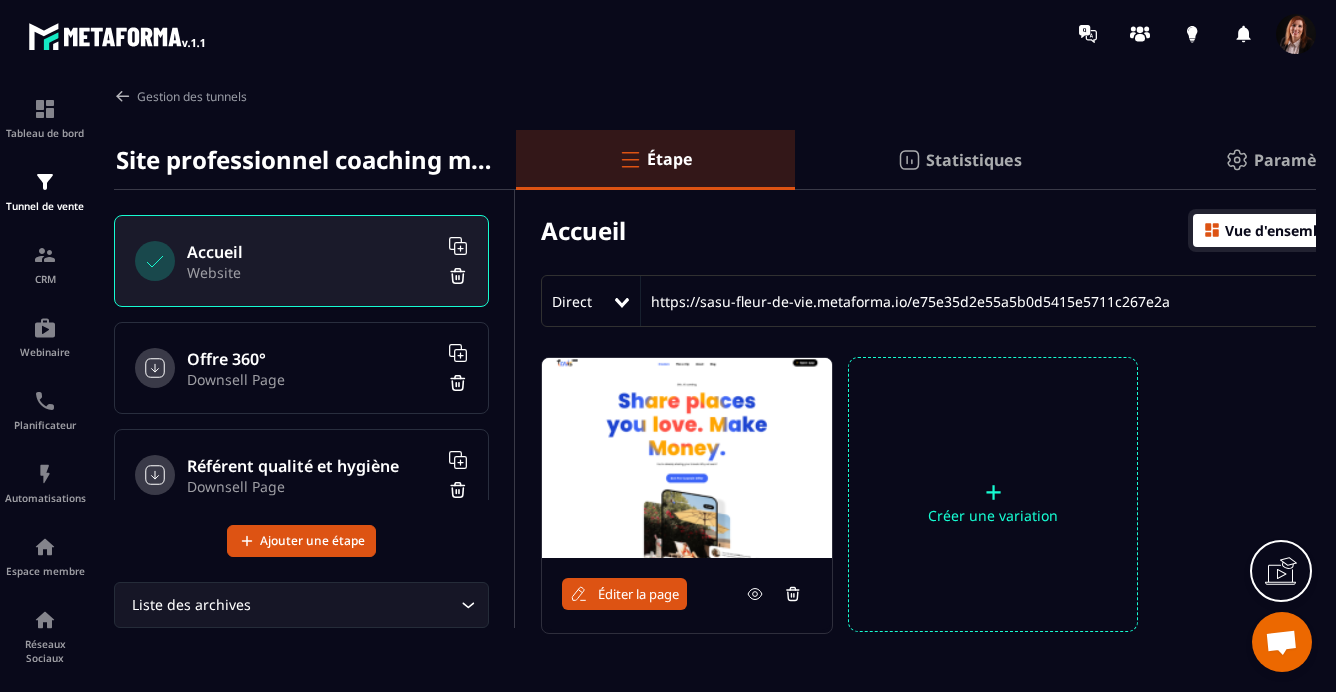 click on "Downsell Page" at bounding box center [312, 379] 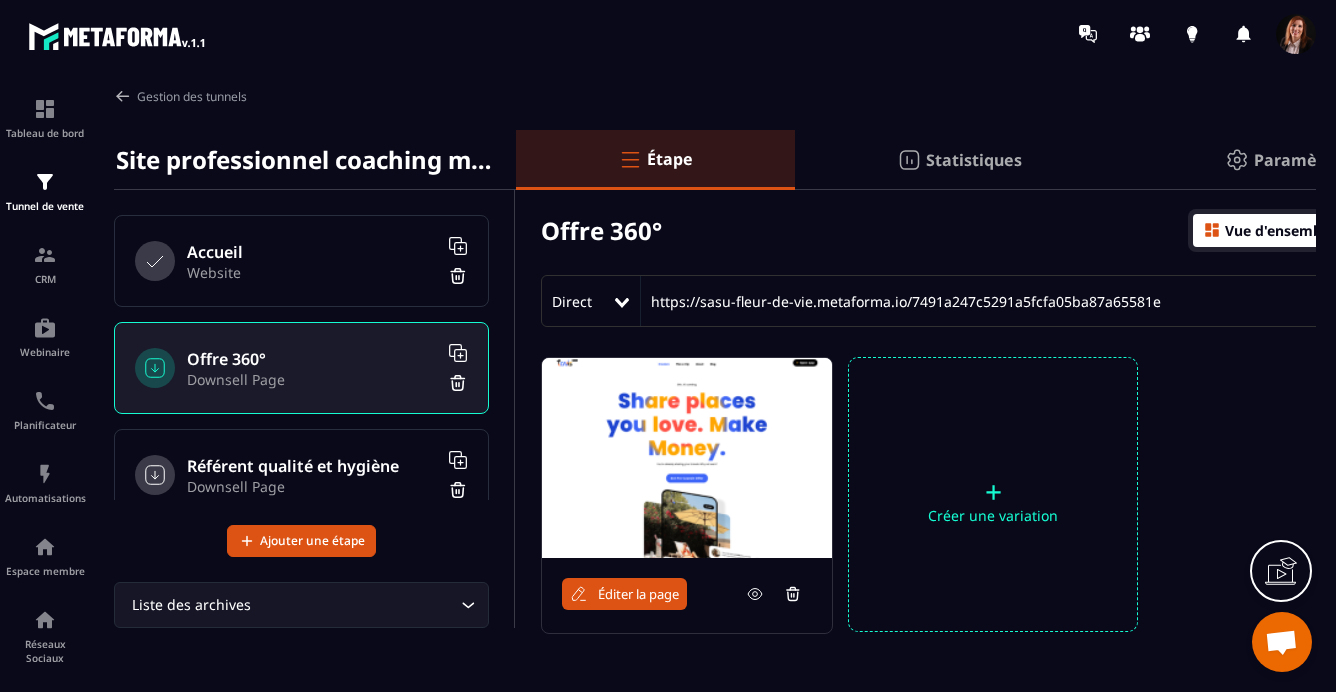 click at bounding box center (687, 458) 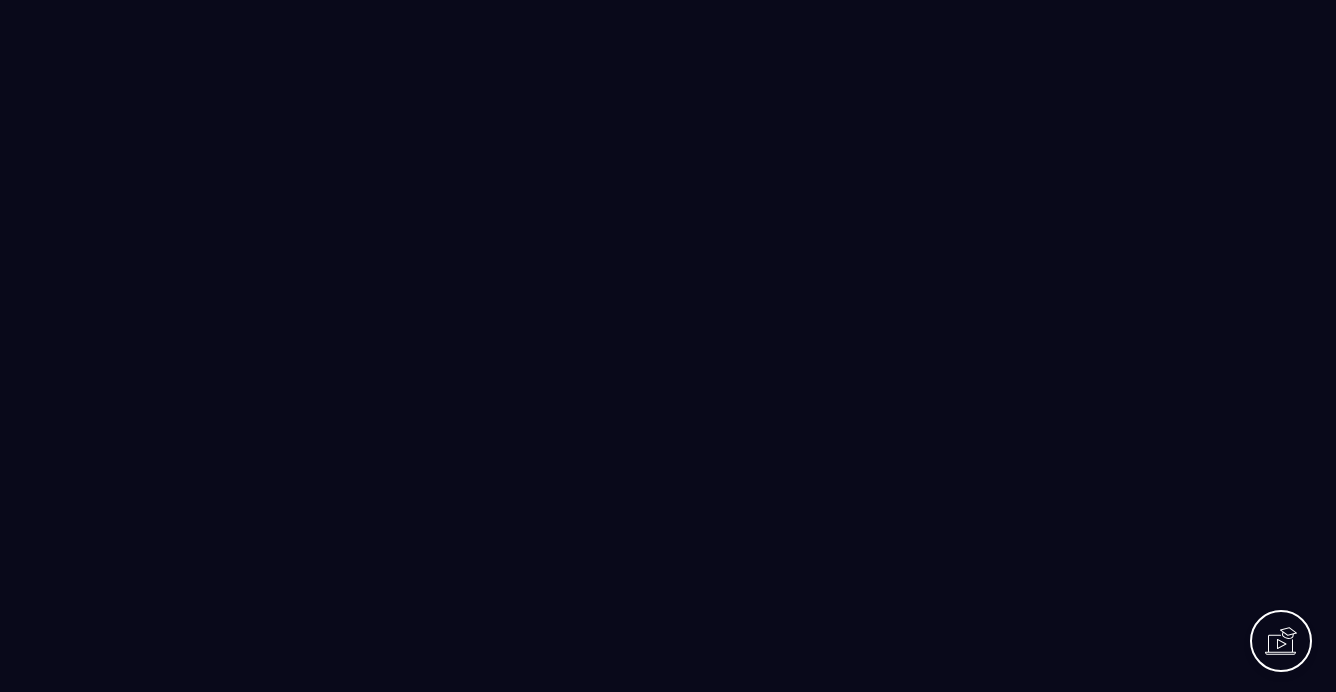 scroll, scrollTop: 0, scrollLeft: 0, axis: both 